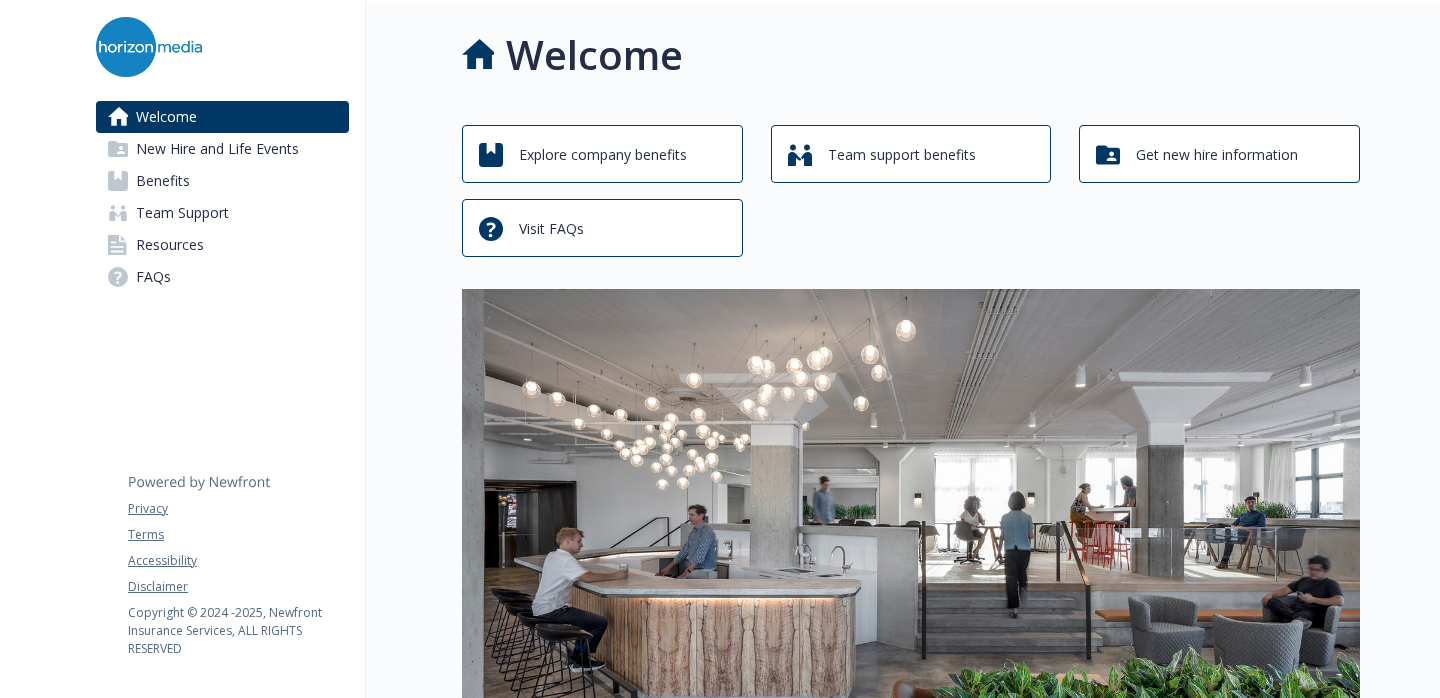 scroll, scrollTop: 0, scrollLeft: 0, axis: both 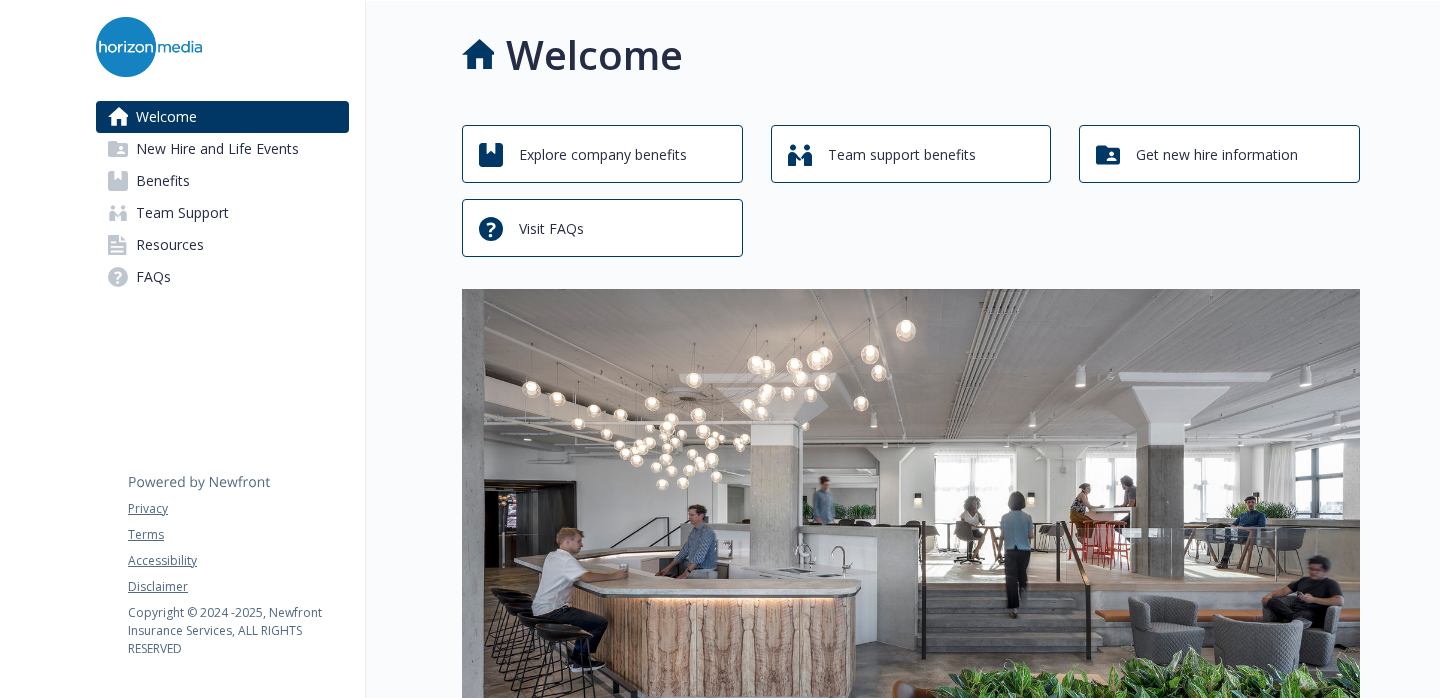 click on "Explore company benefits" at bounding box center (603, 155) 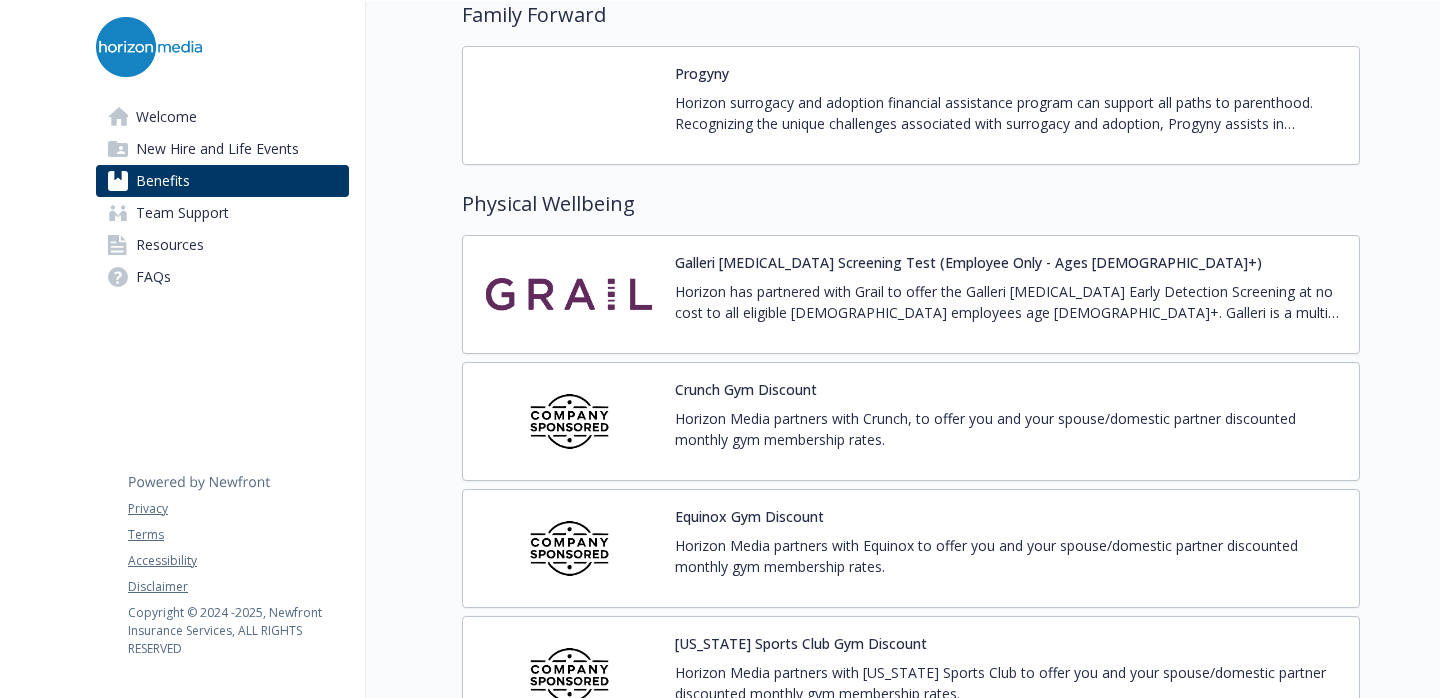 scroll, scrollTop: 4367, scrollLeft: 0, axis: vertical 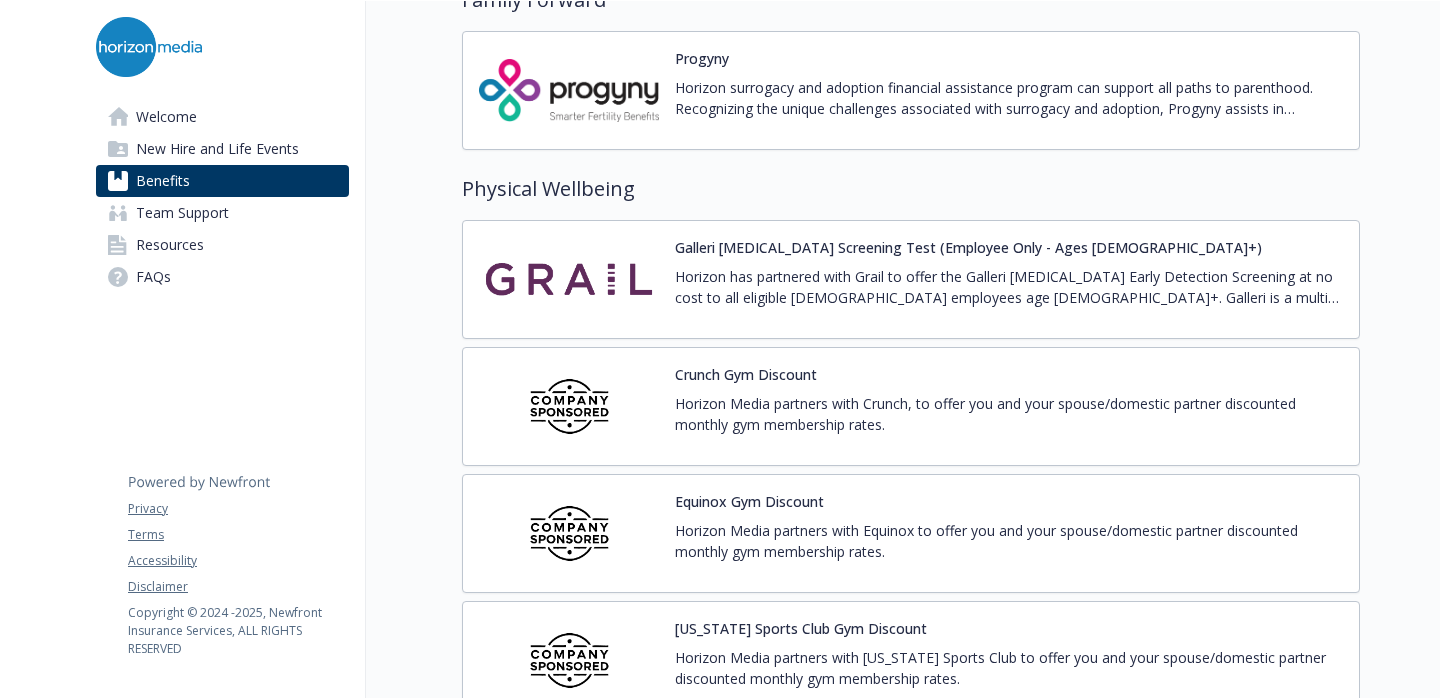 click at bounding box center (569, 279) 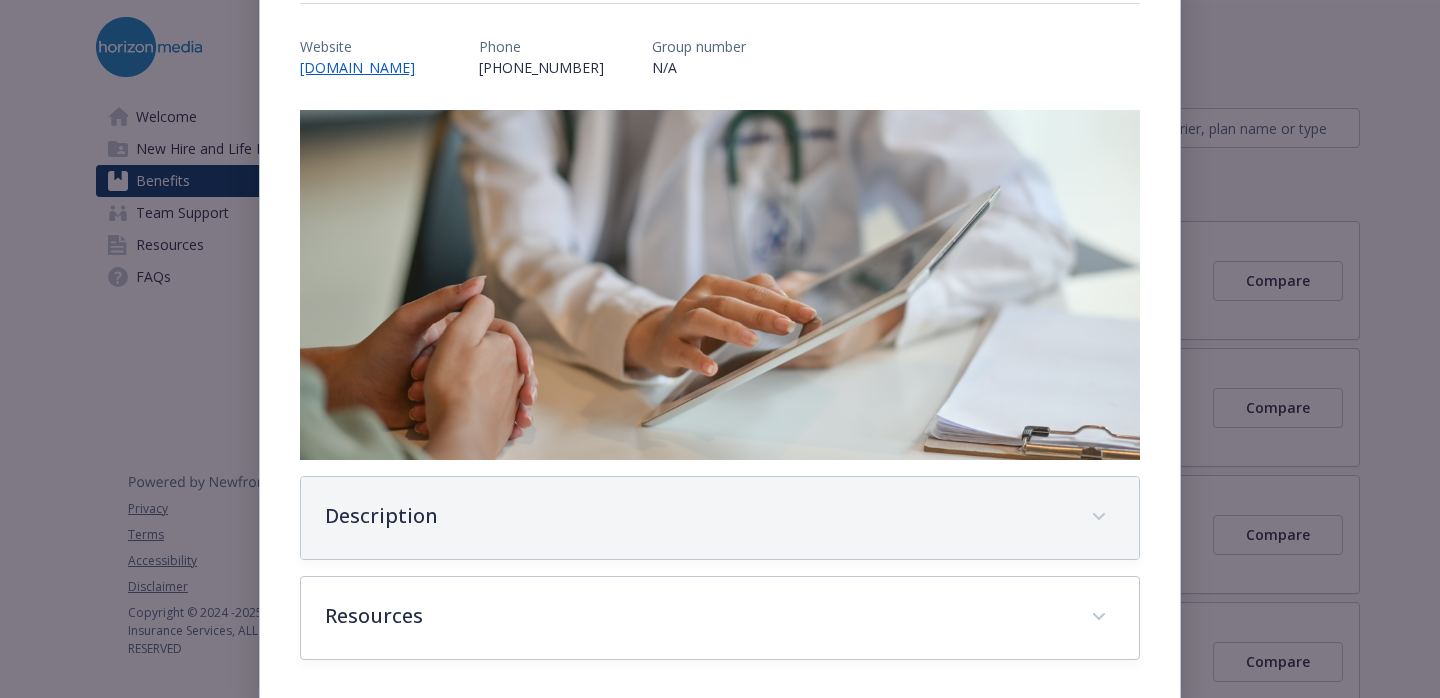 scroll, scrollTop: 256, scrollLeft: 0, axis: vertical 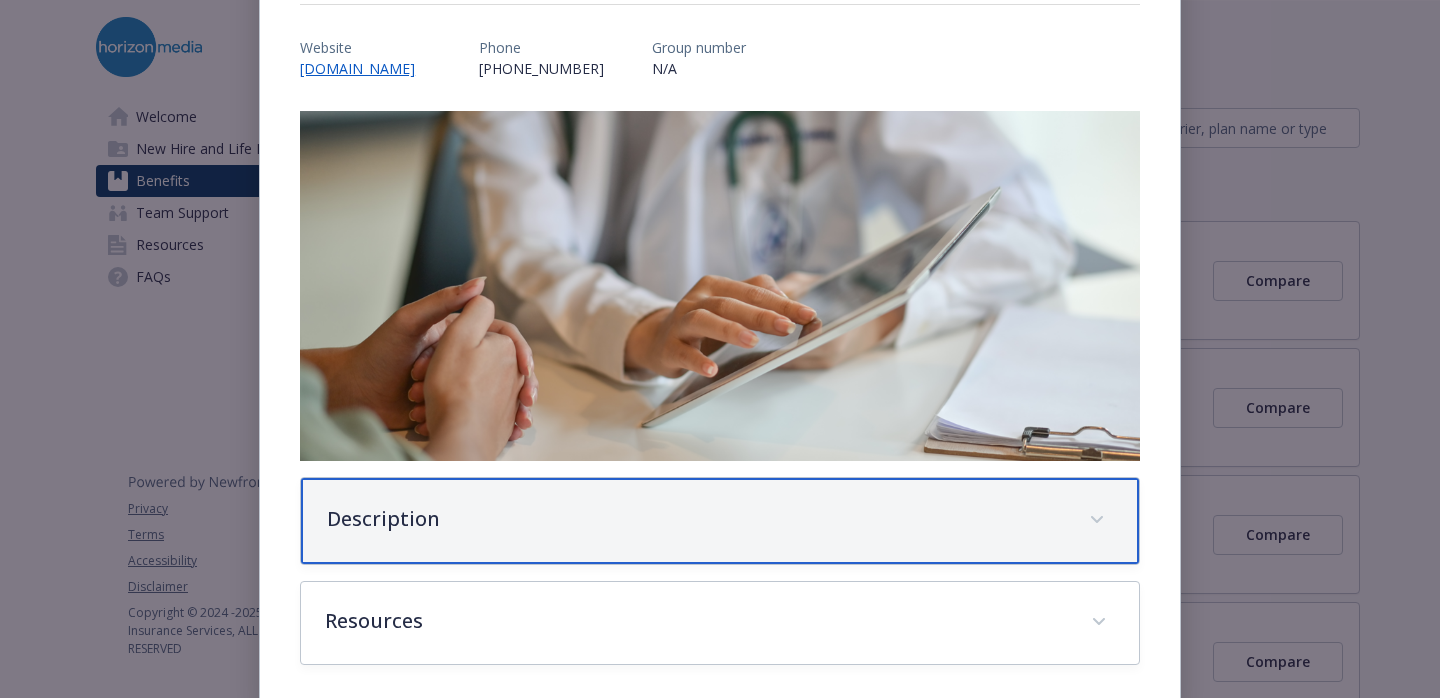 click on "Description" at bounding box center (696, 519) 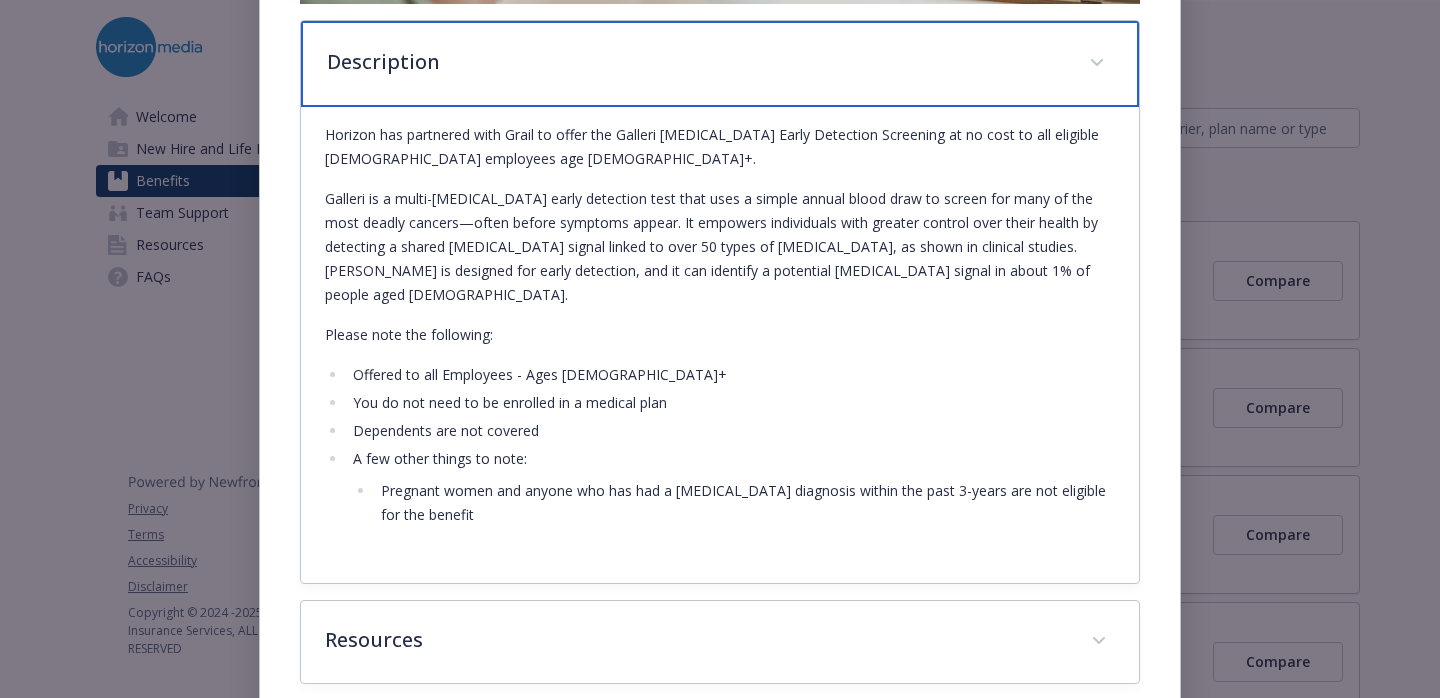 scroll, scrollTop: 712, scrollLeft: 0, axis: vertical 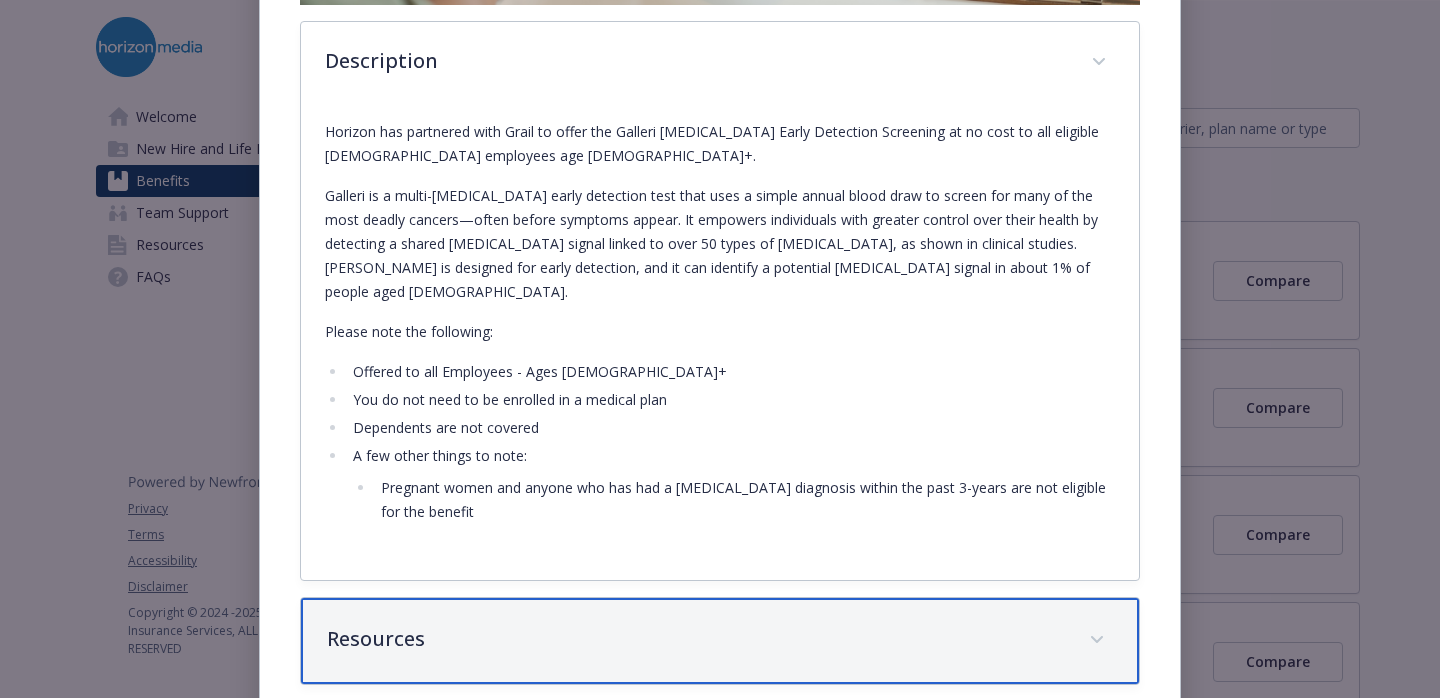 click on "Resources" at bounding box center [696, 639] 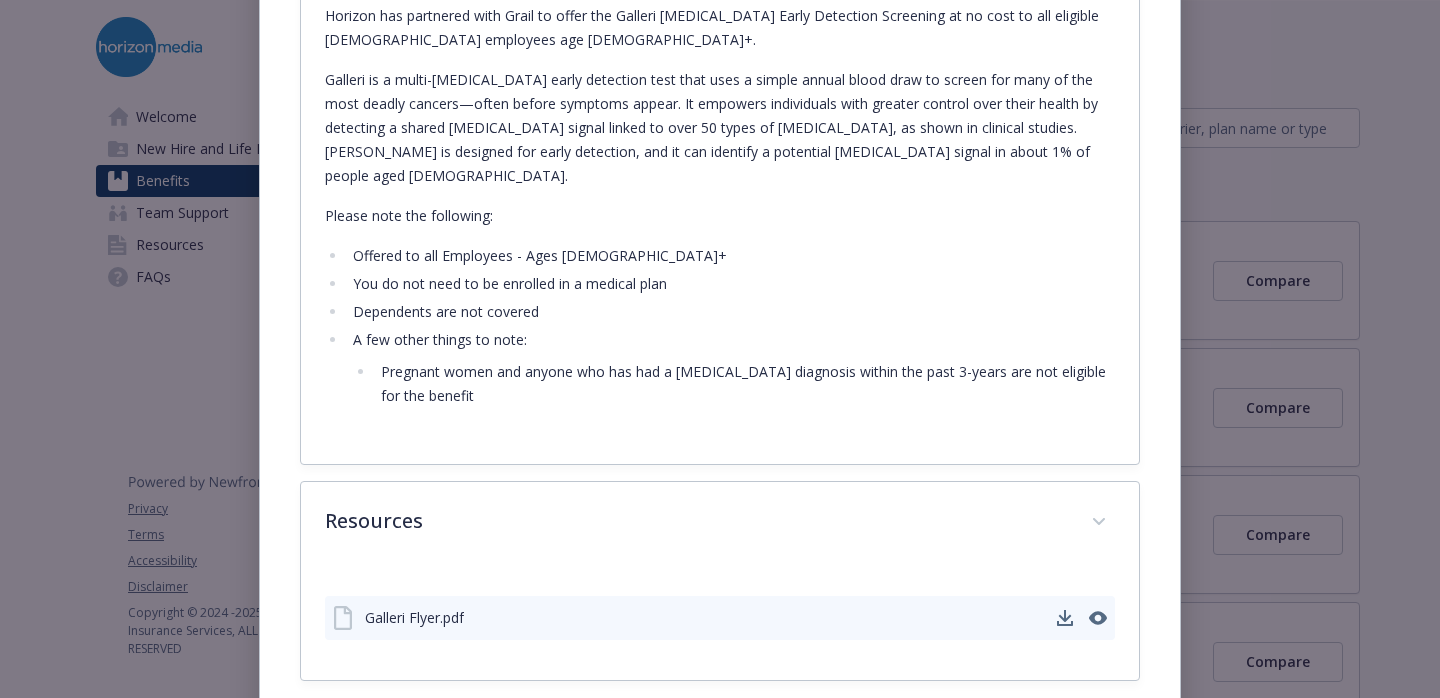 scroll, scrollTop: 824, scrollLeft: 0, axis: vertical 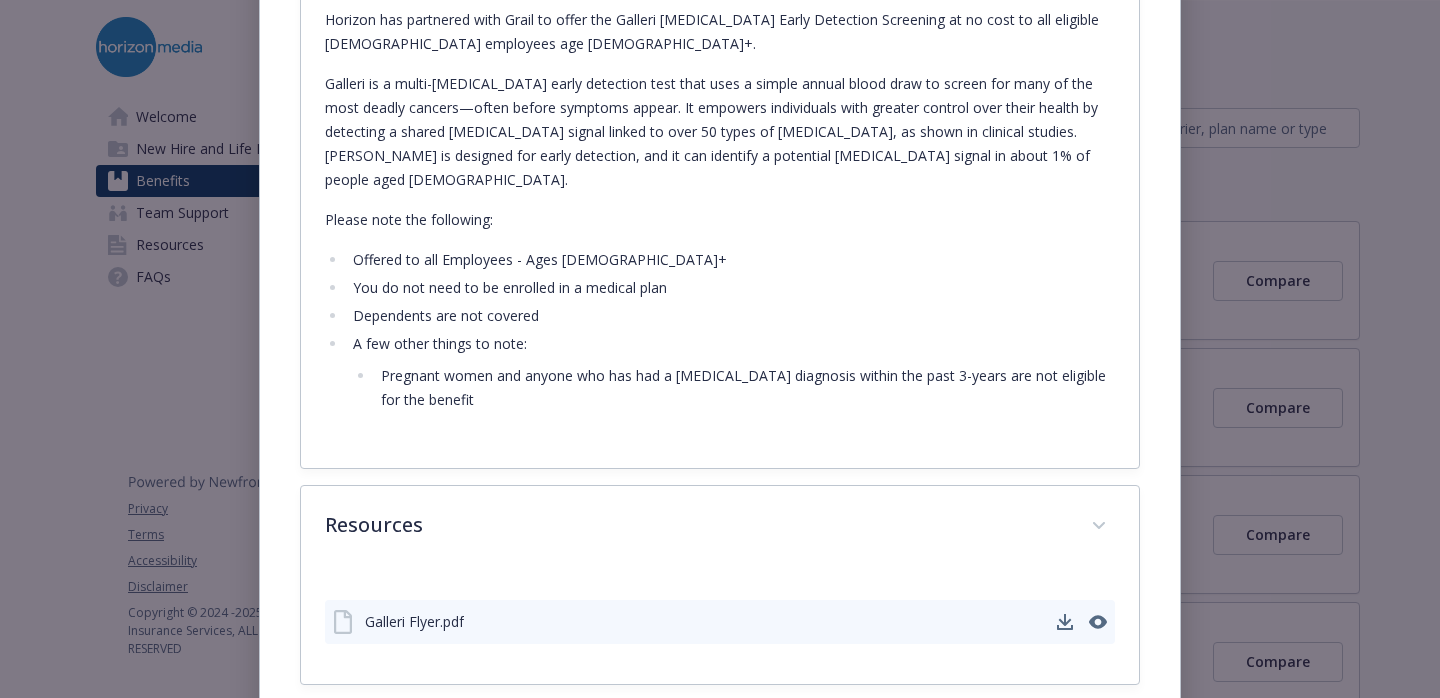 click on "Galleri Flyer.pdf" at bounding box center [720, 622] 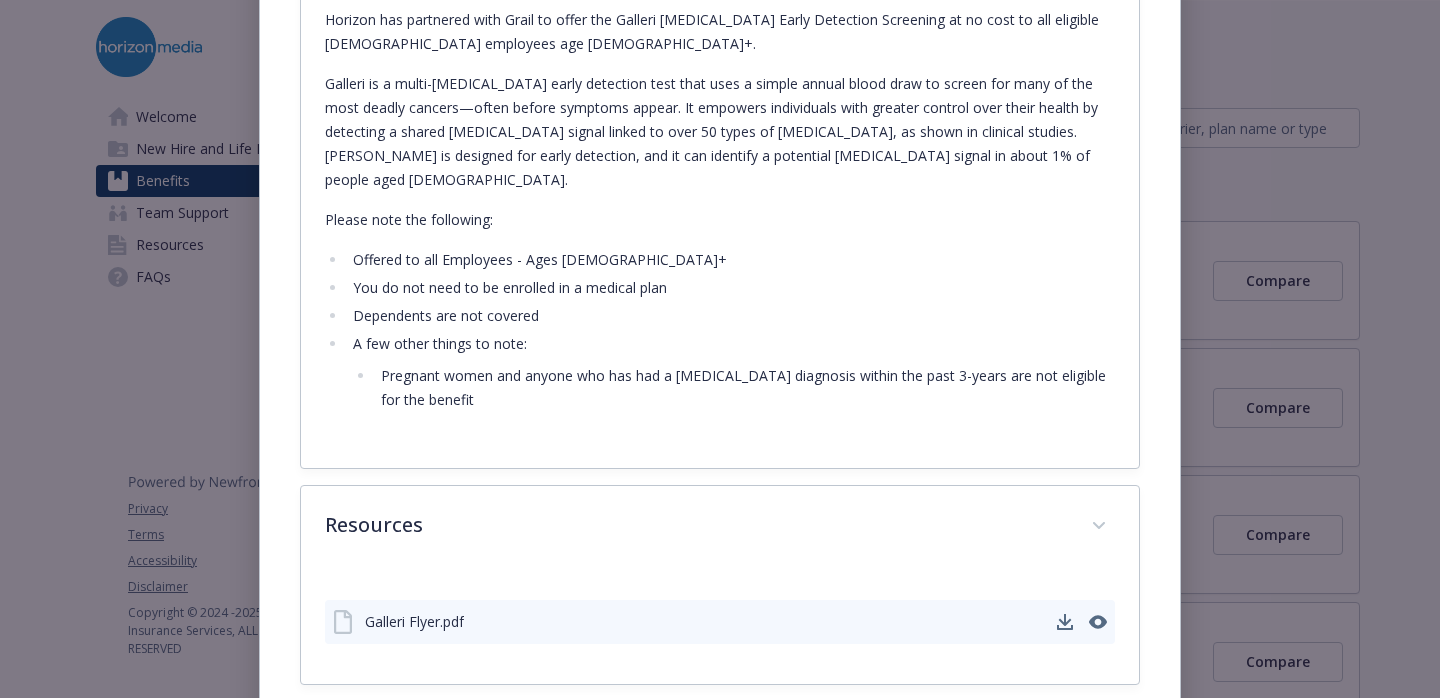 click at bounding box center (1082, 622) 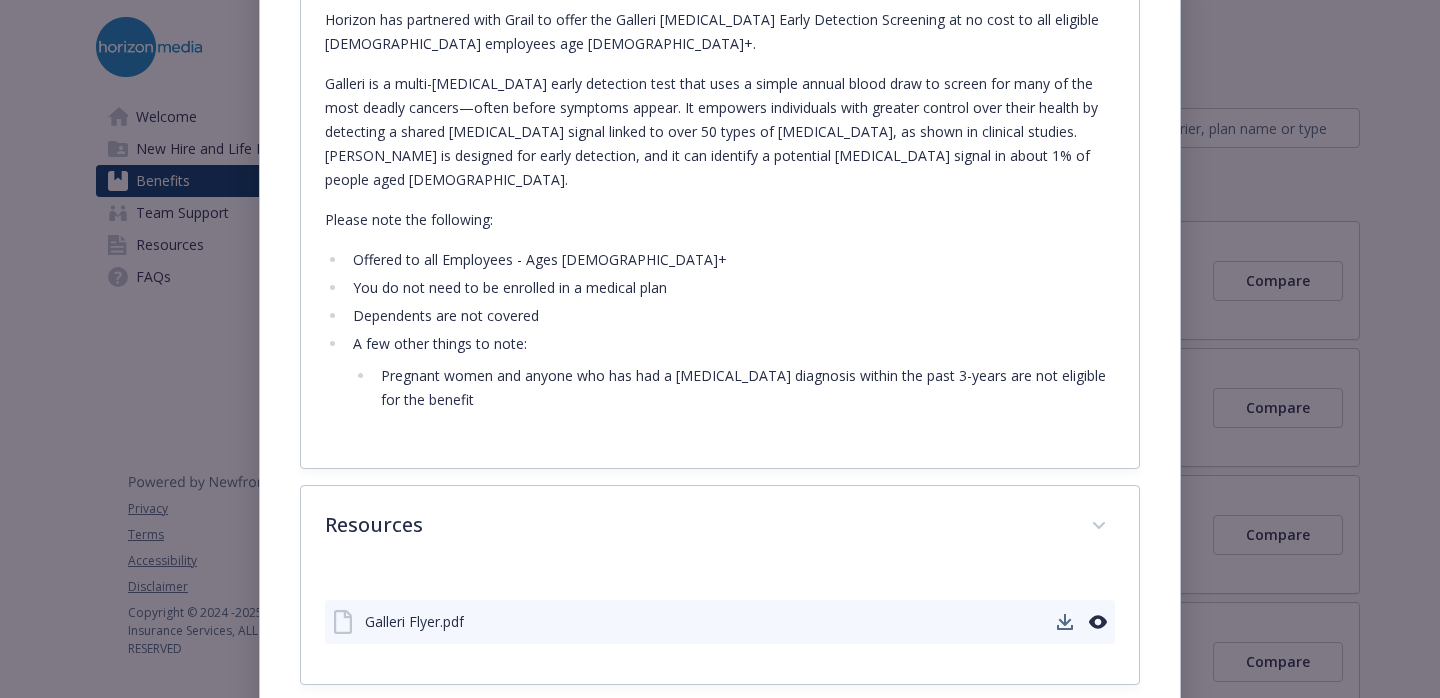 click 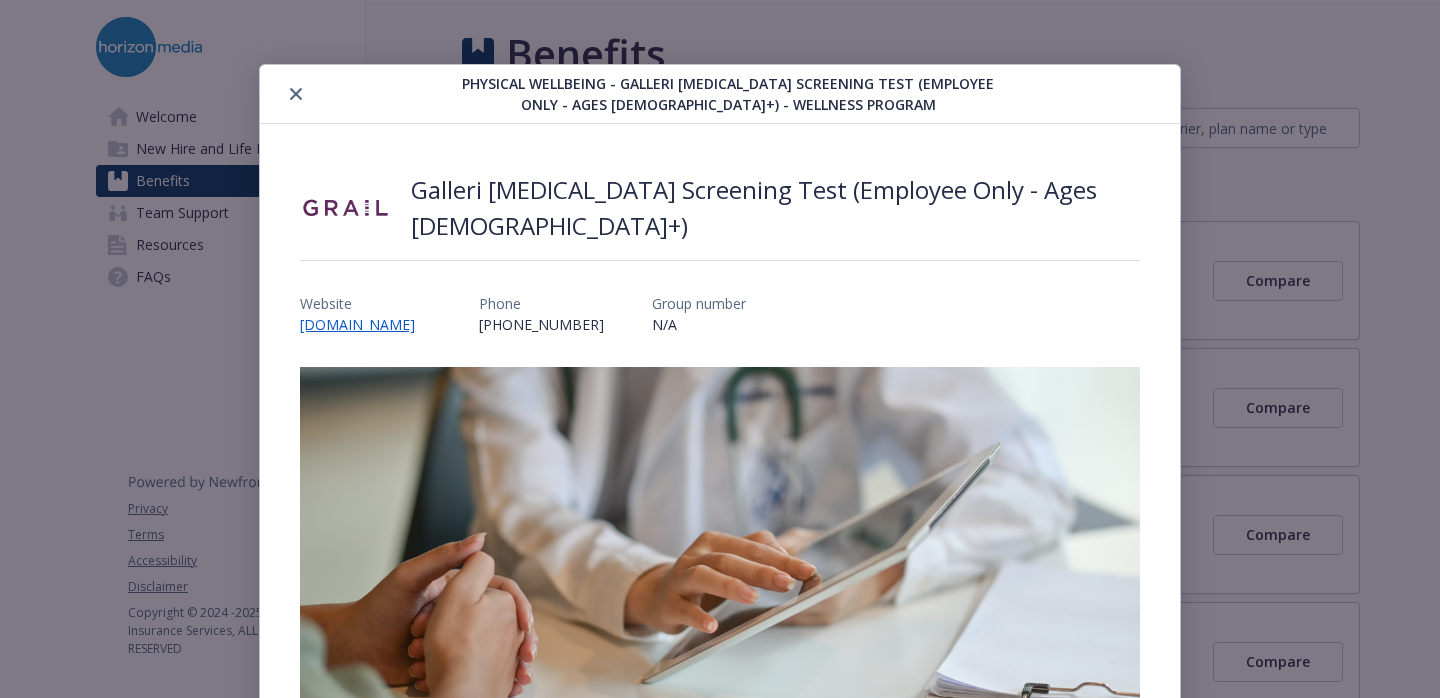 scroll, scrollTop: 0, scrollLeft: 0, axis: both 